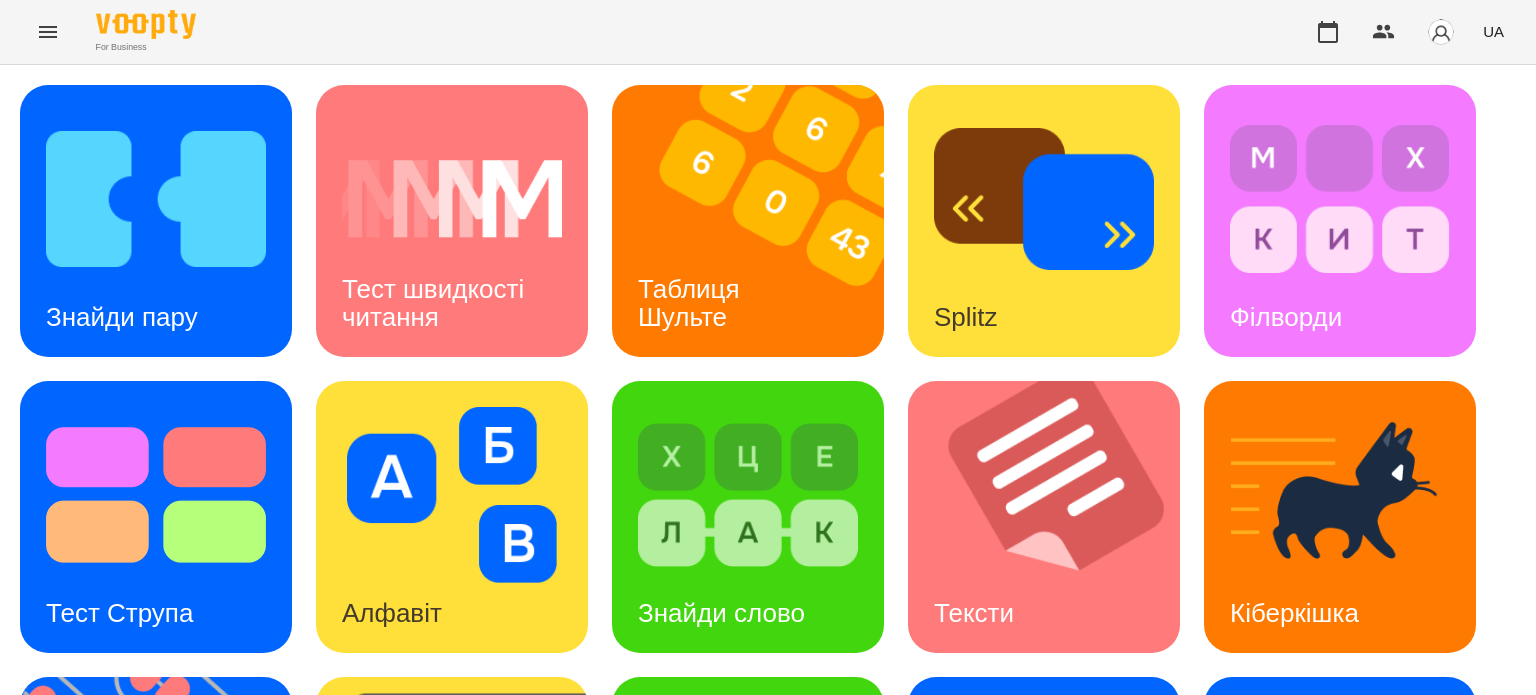 scroll, scrollTop: 0, scrollLeft: 0, axis: both 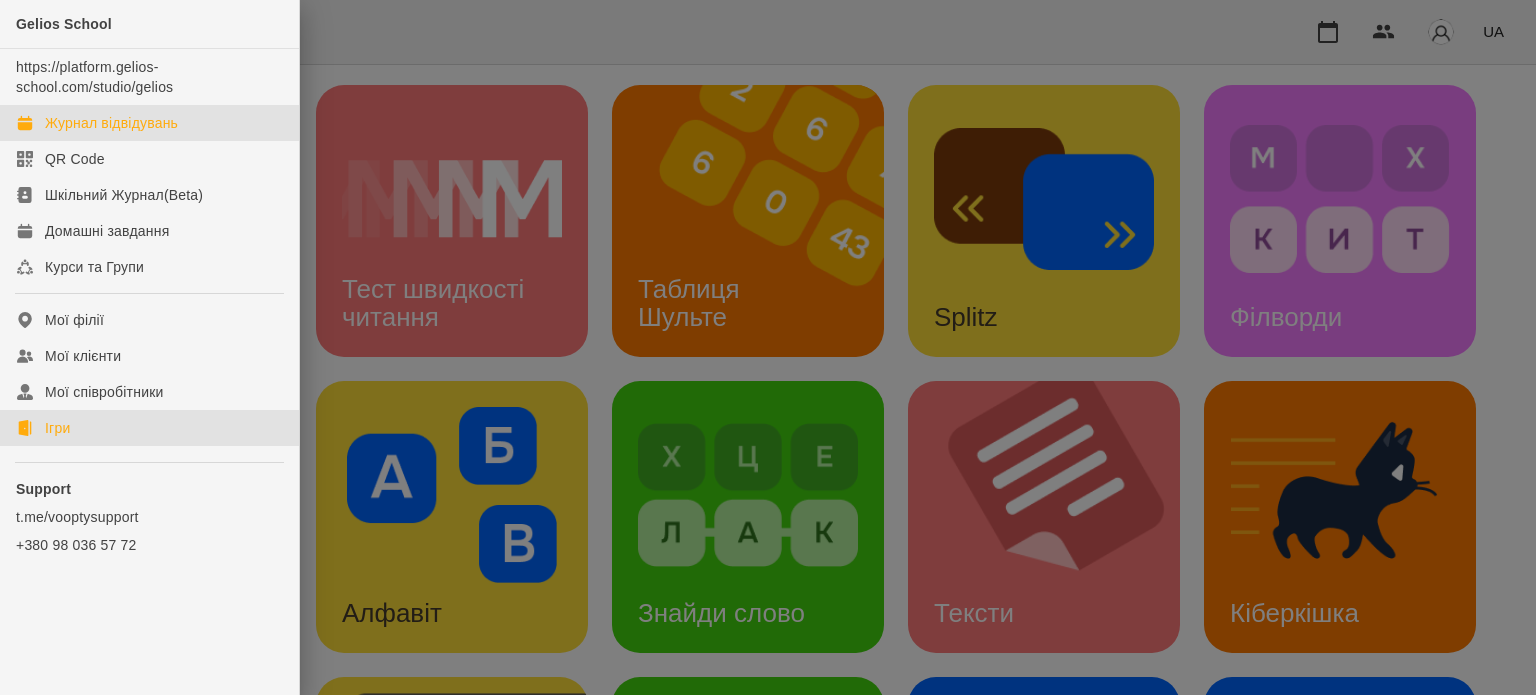 click on "Журнал відвідувань" at bounding box center (111, 123) 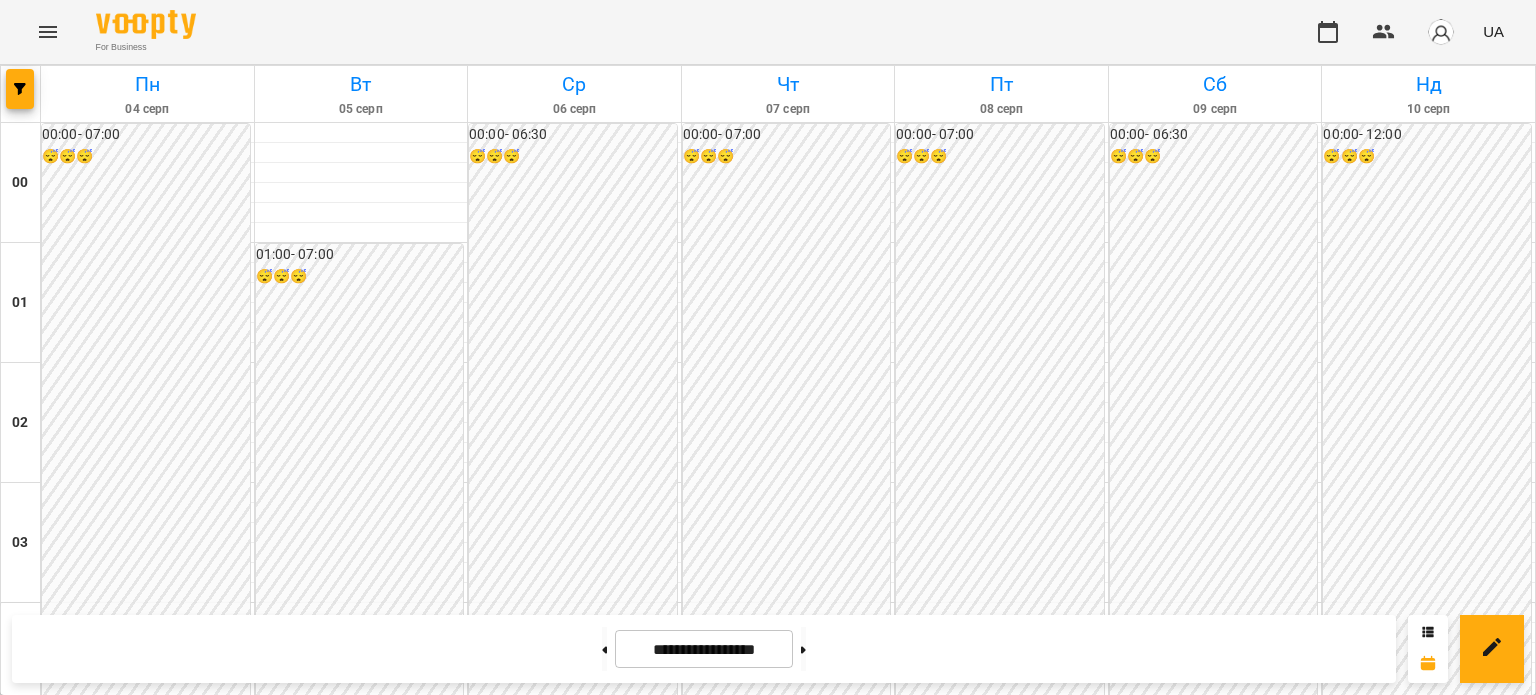 scroll, scrollTop: 600, scrollLeft: 0, axis: vertical 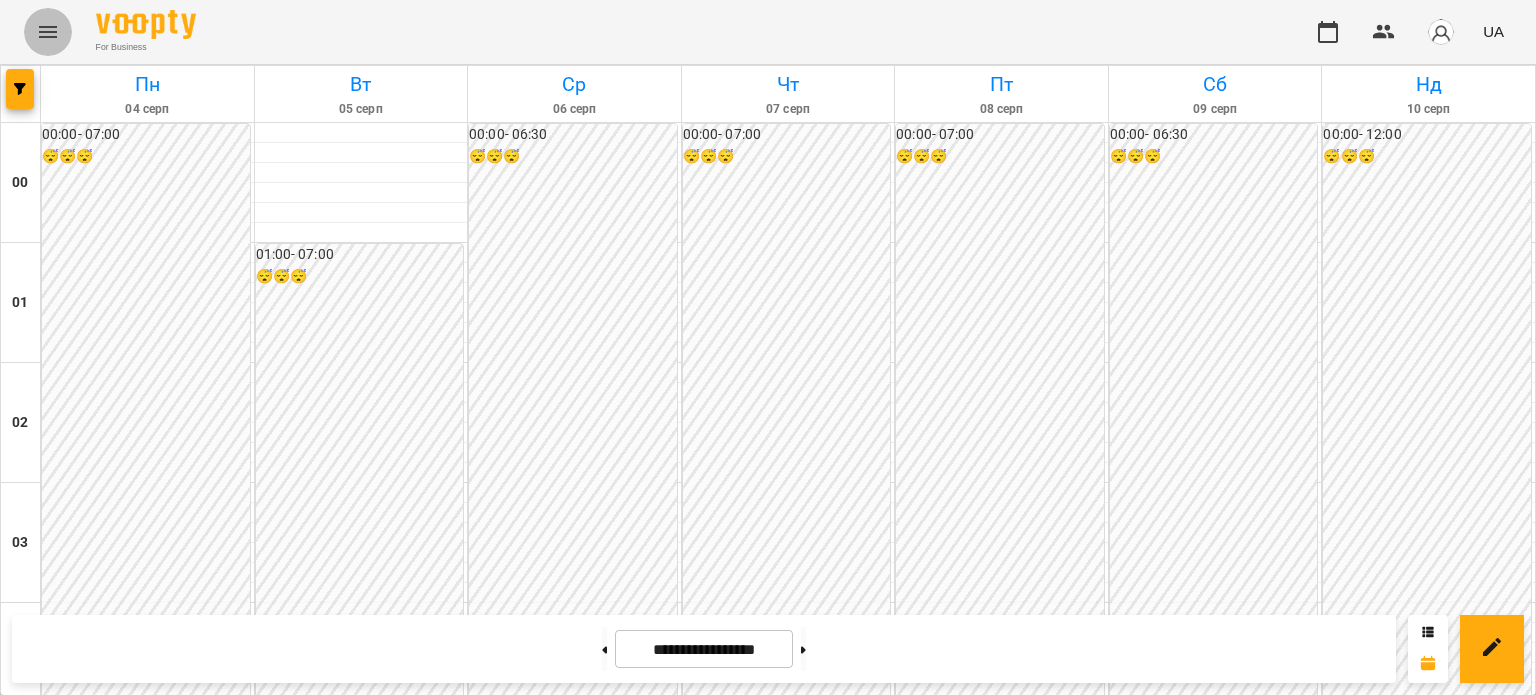 click 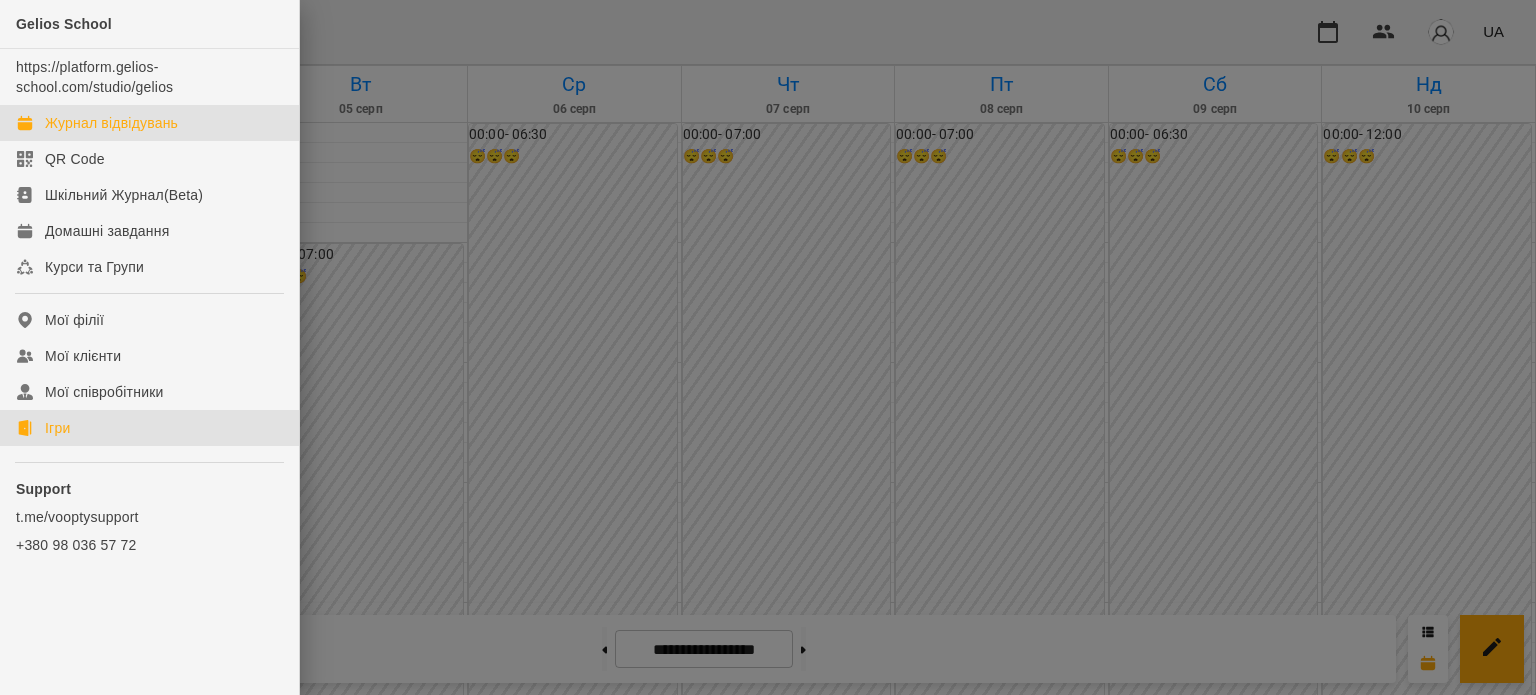 click on "Ігри" at bounding box center [57, 428] 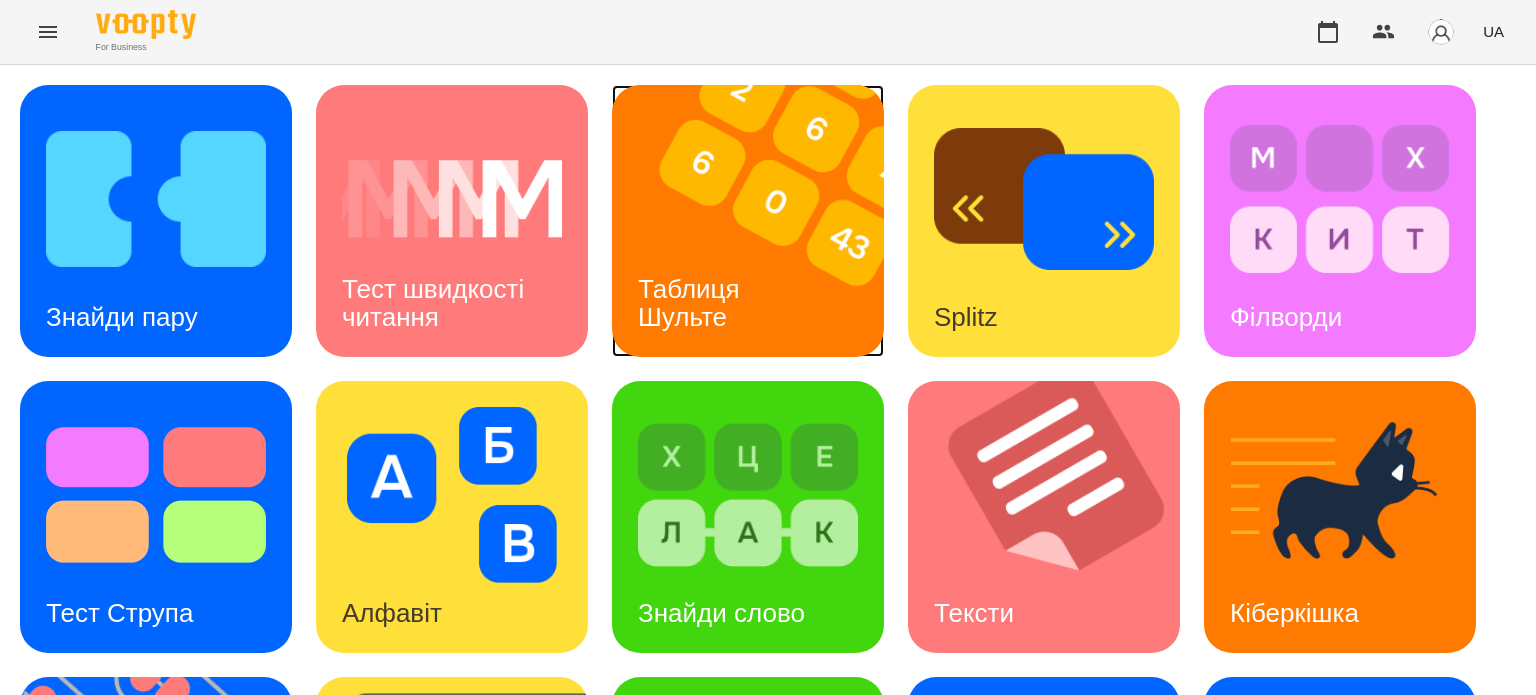 click on "Таблиця
Шульте" at bounding box center [692, 302] 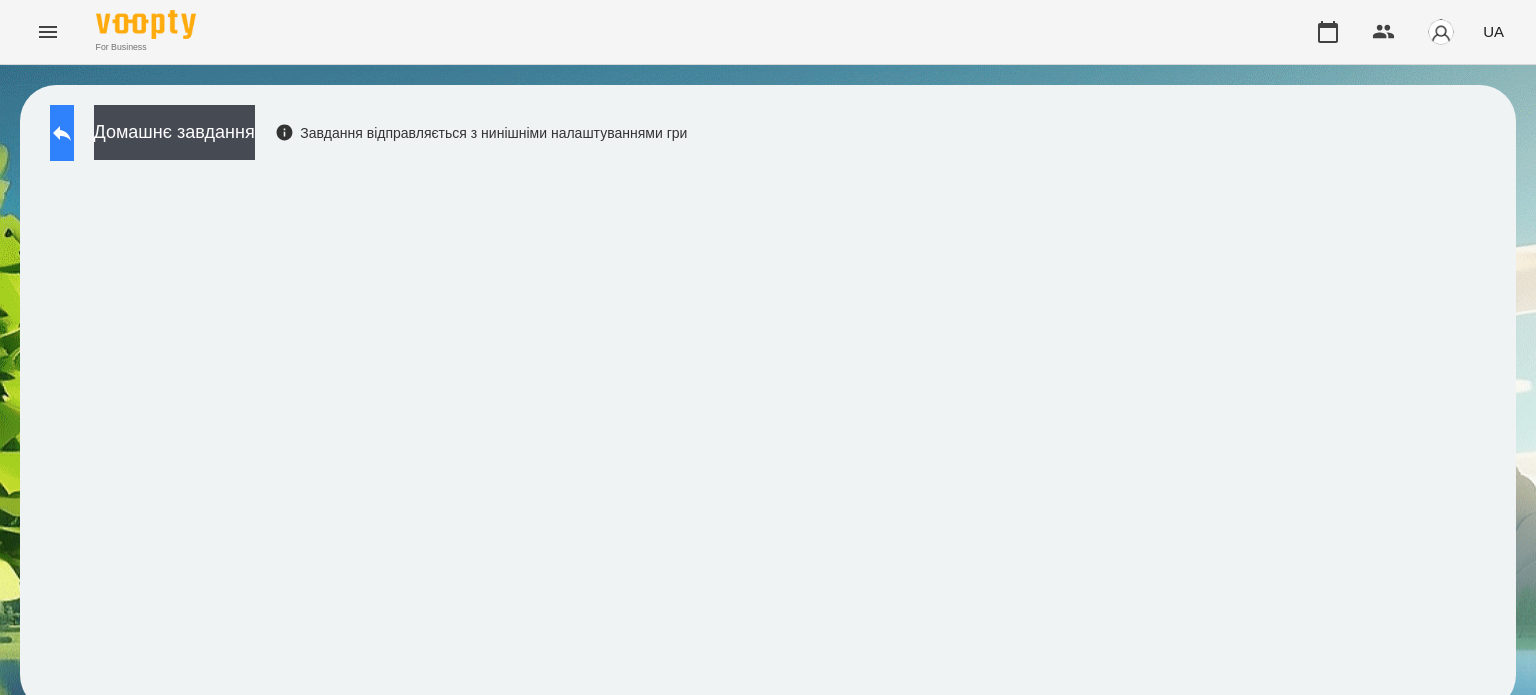 click 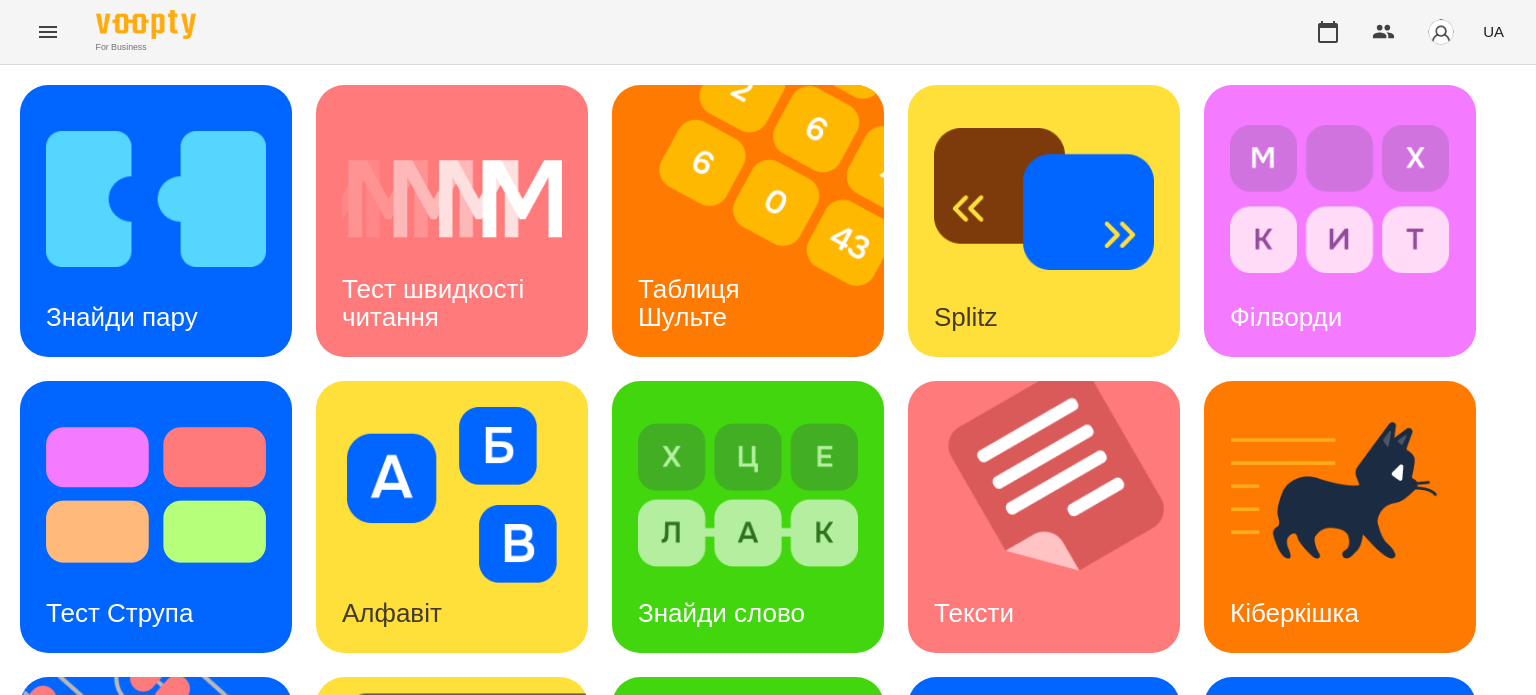 scroll, scrollTop: 450, scrollLeft: 0, axis: vertical 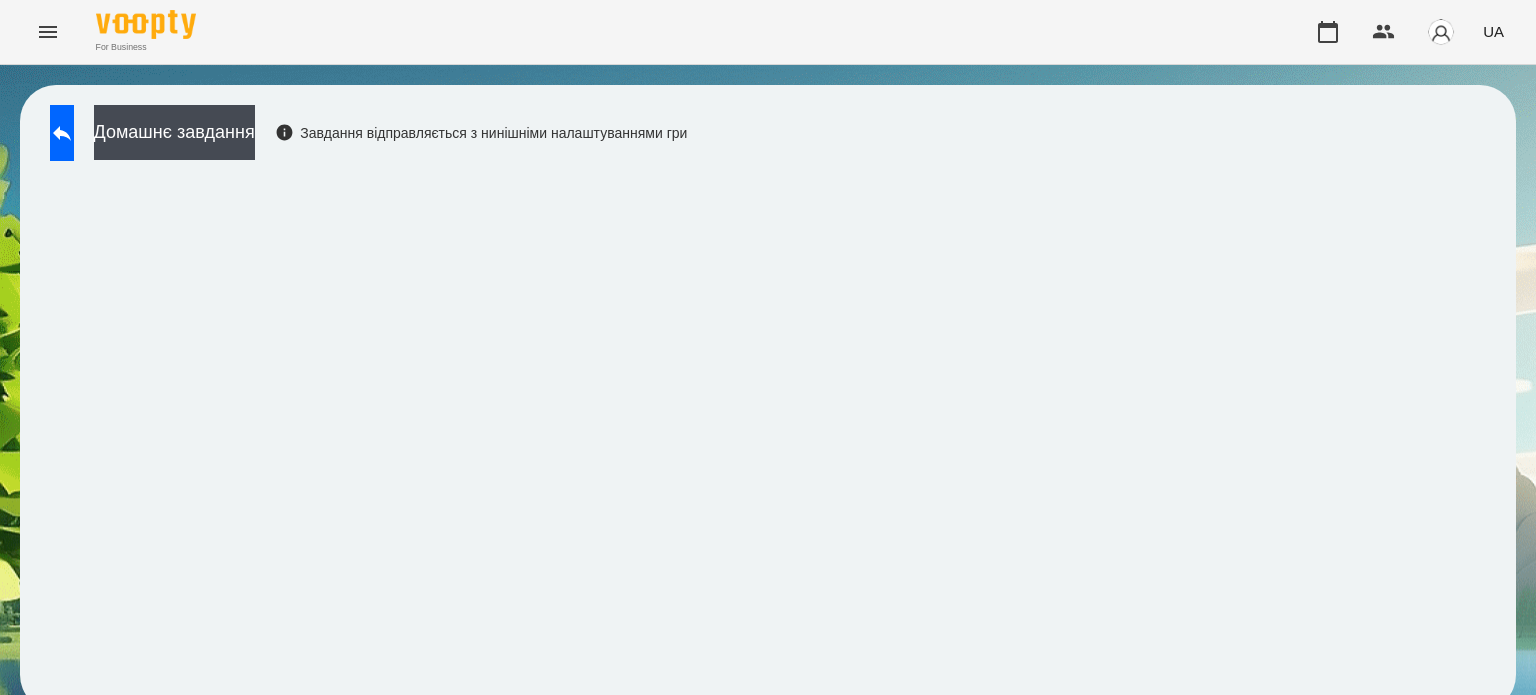 click at bounding box center [768, 431] 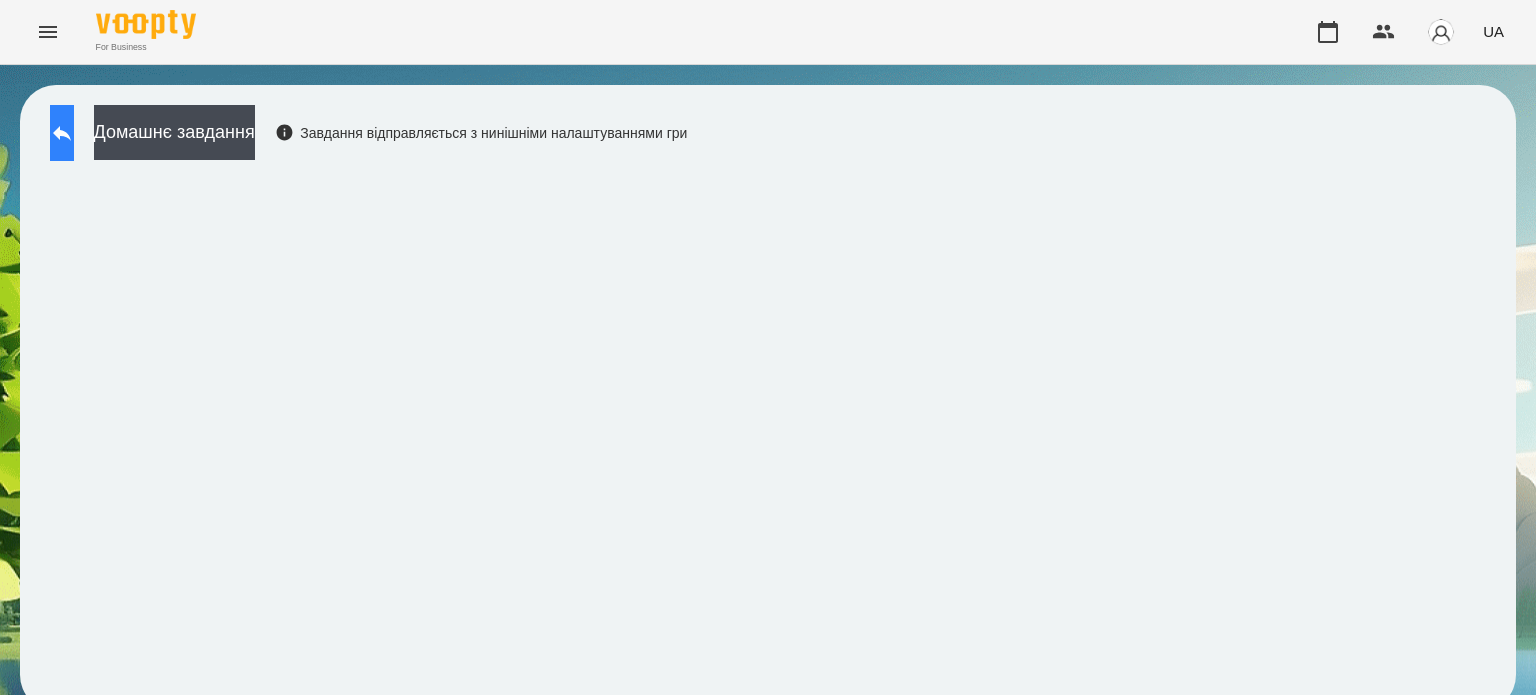 click 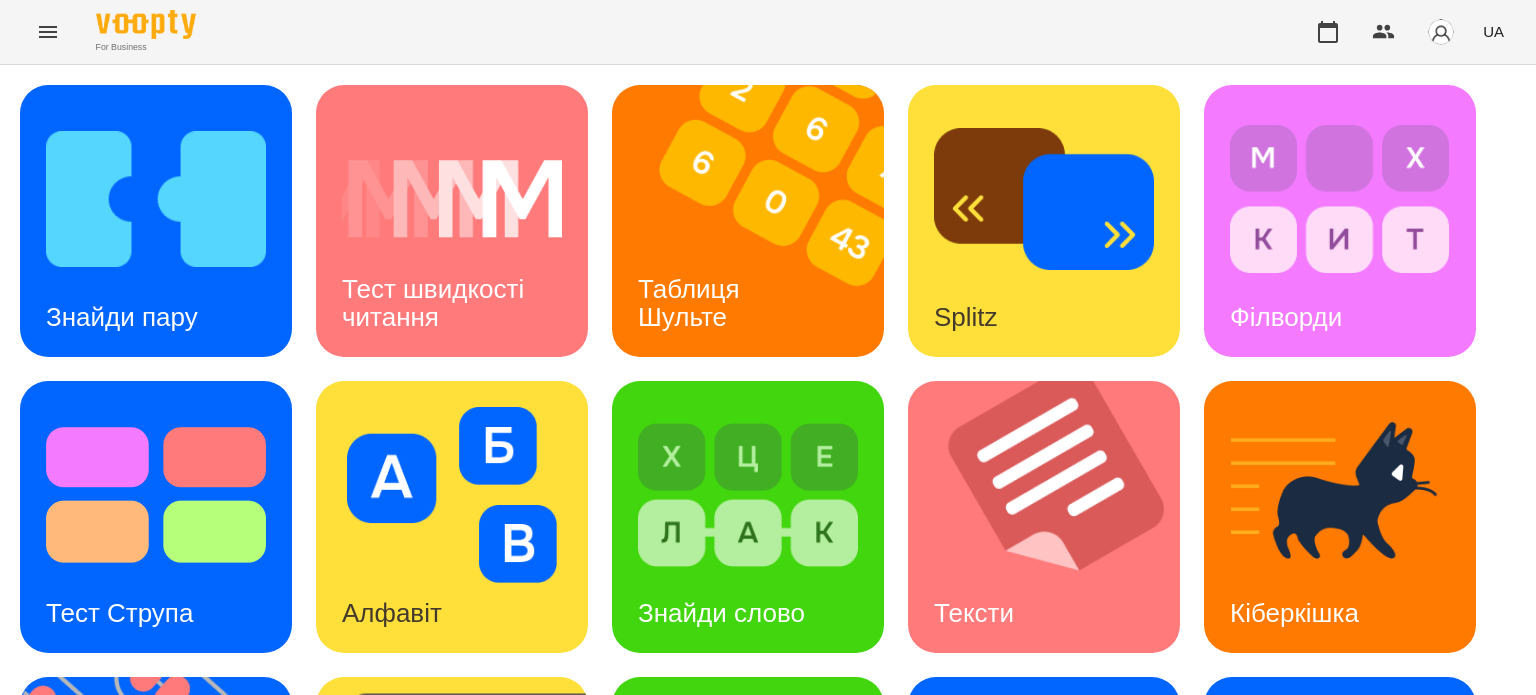 scroll, scrollTop: 73, scrollLeft: 0, axis: vertical 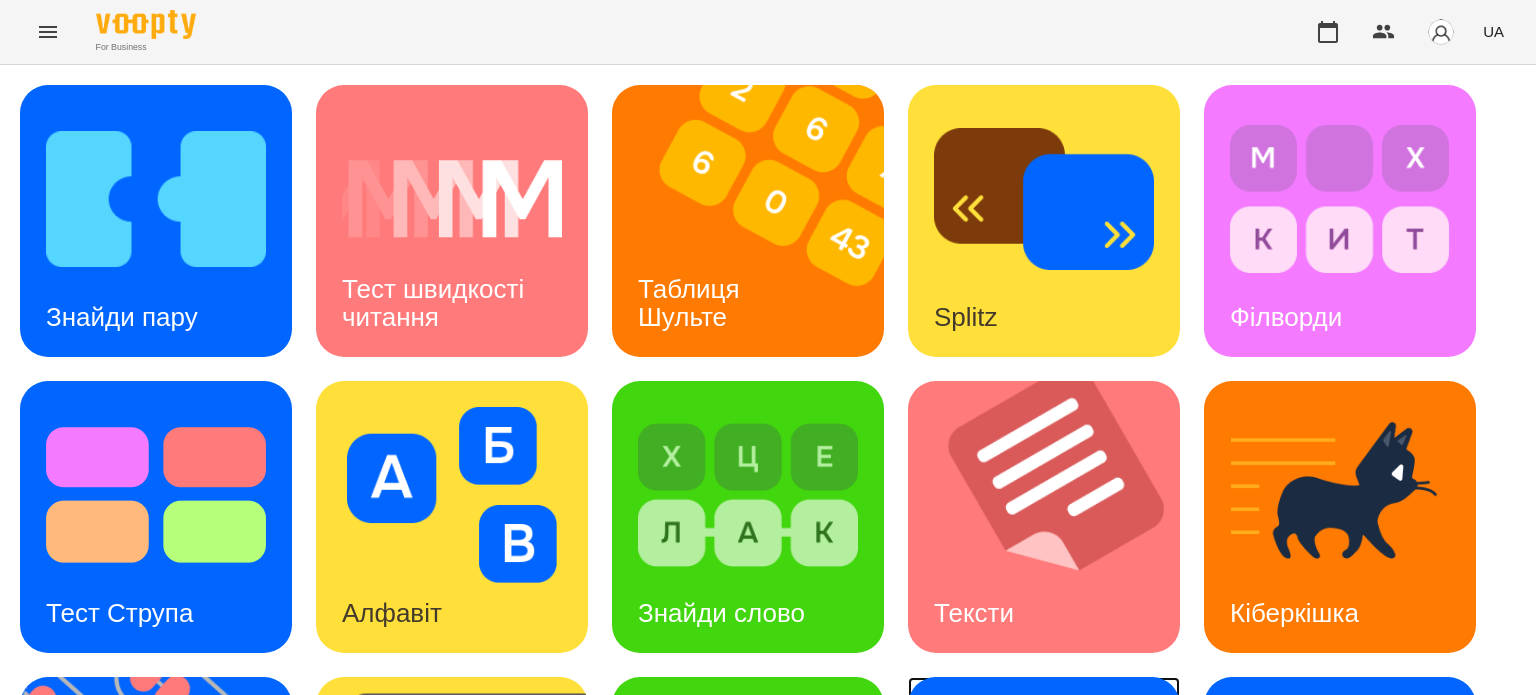 click at bounding box center (1044, 791) 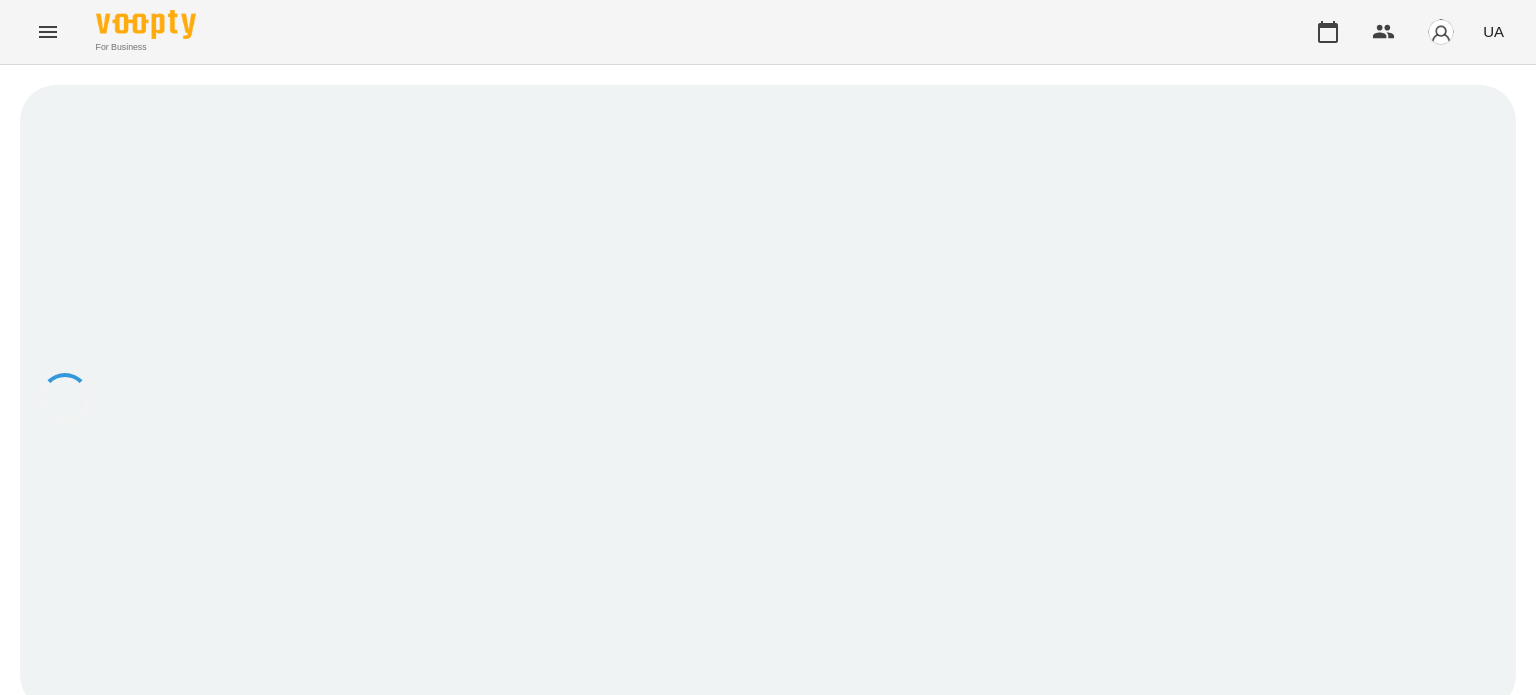 scroll, scrollTop: 0, scrollLeft: 0, axis: both 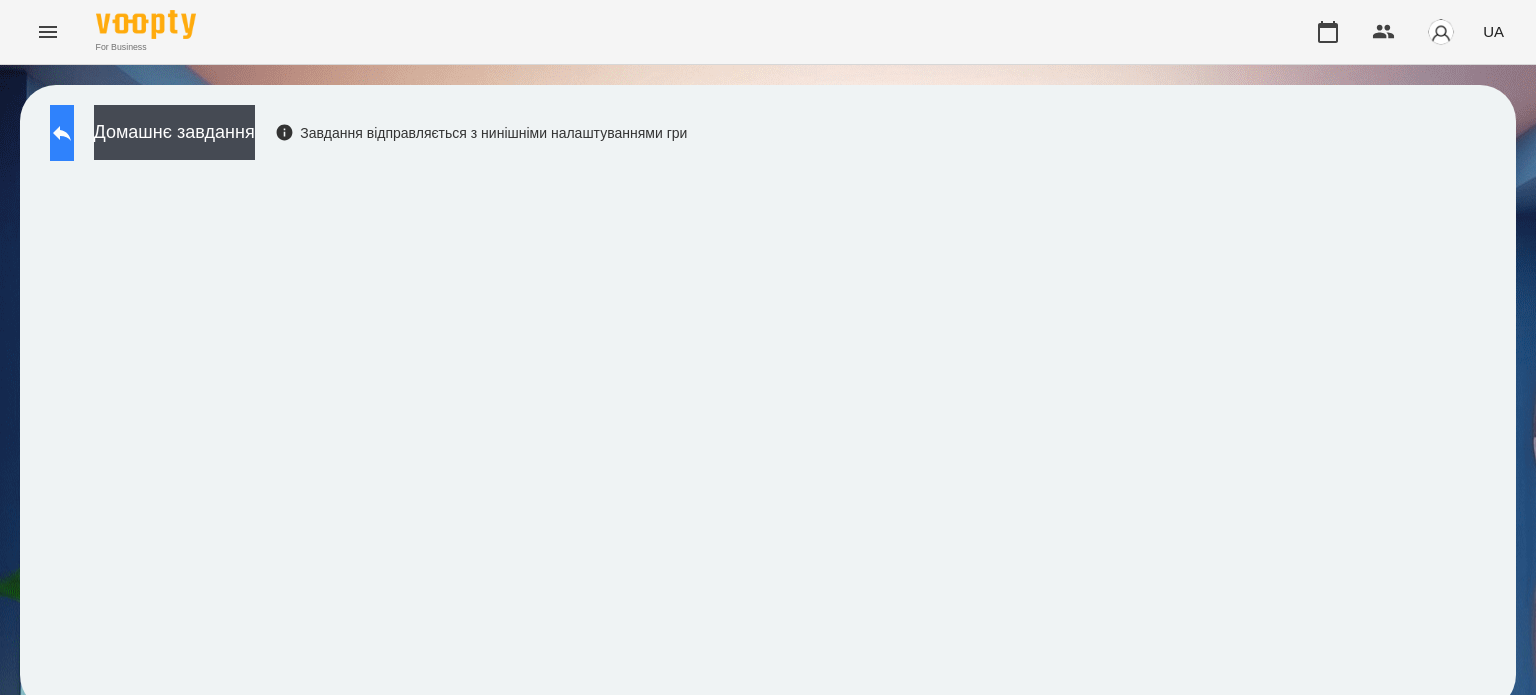click 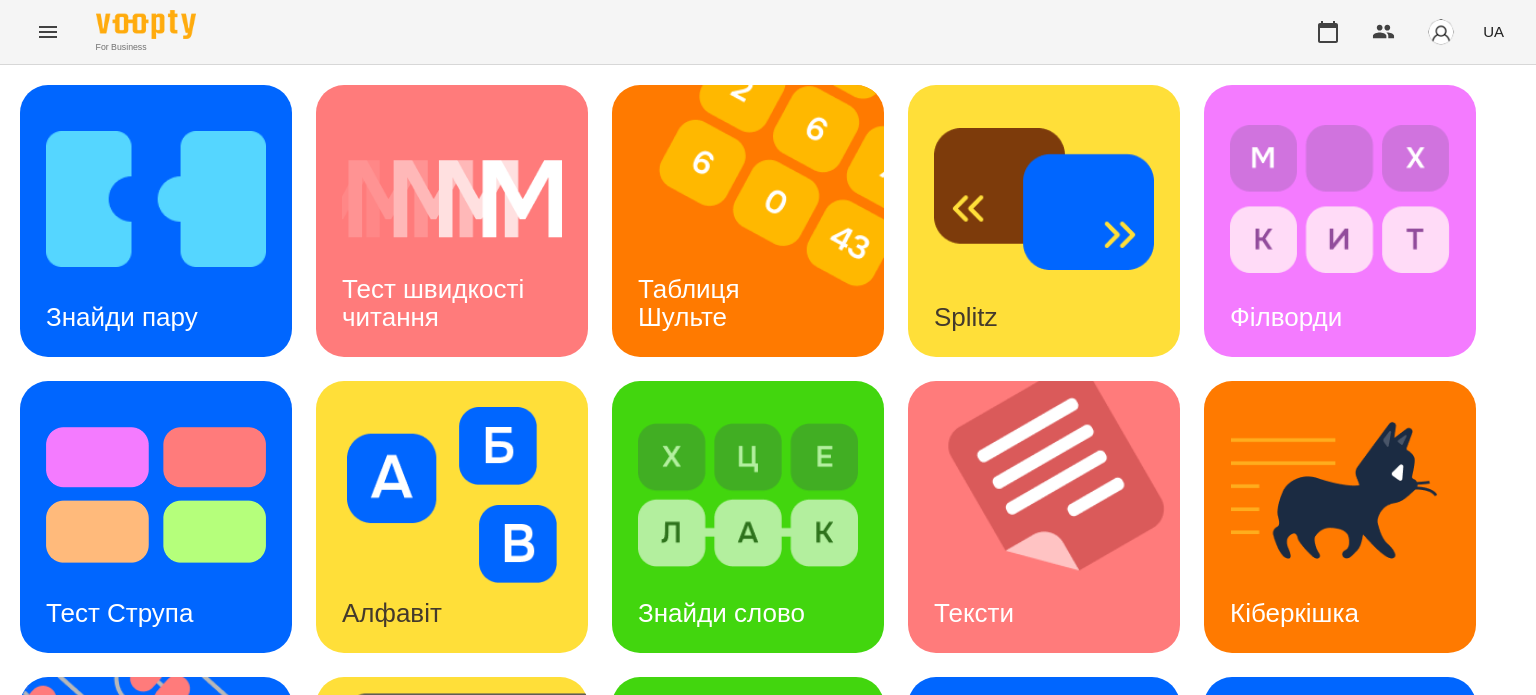 scroll, scrollTop: 372, scrollLeft: 0, axis: vertical 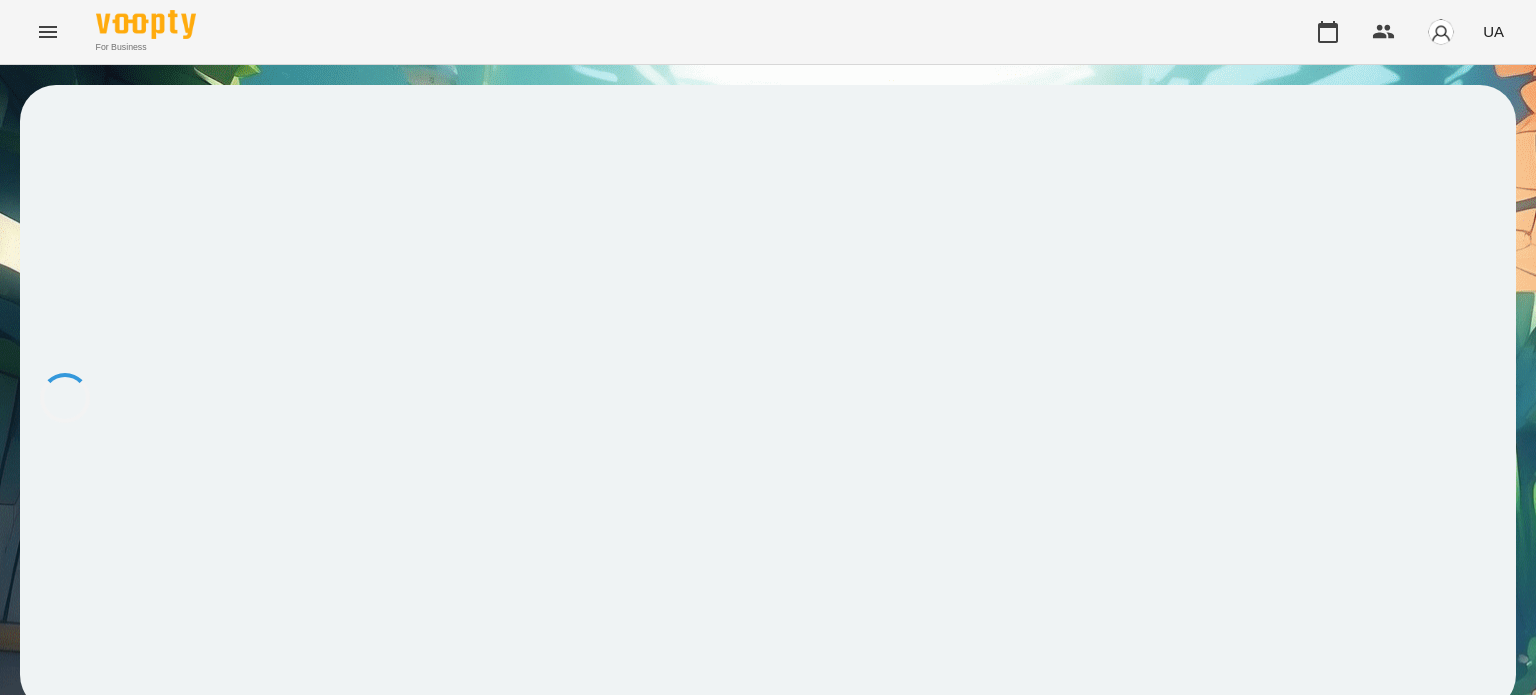 click at bounding box center [768, 398] 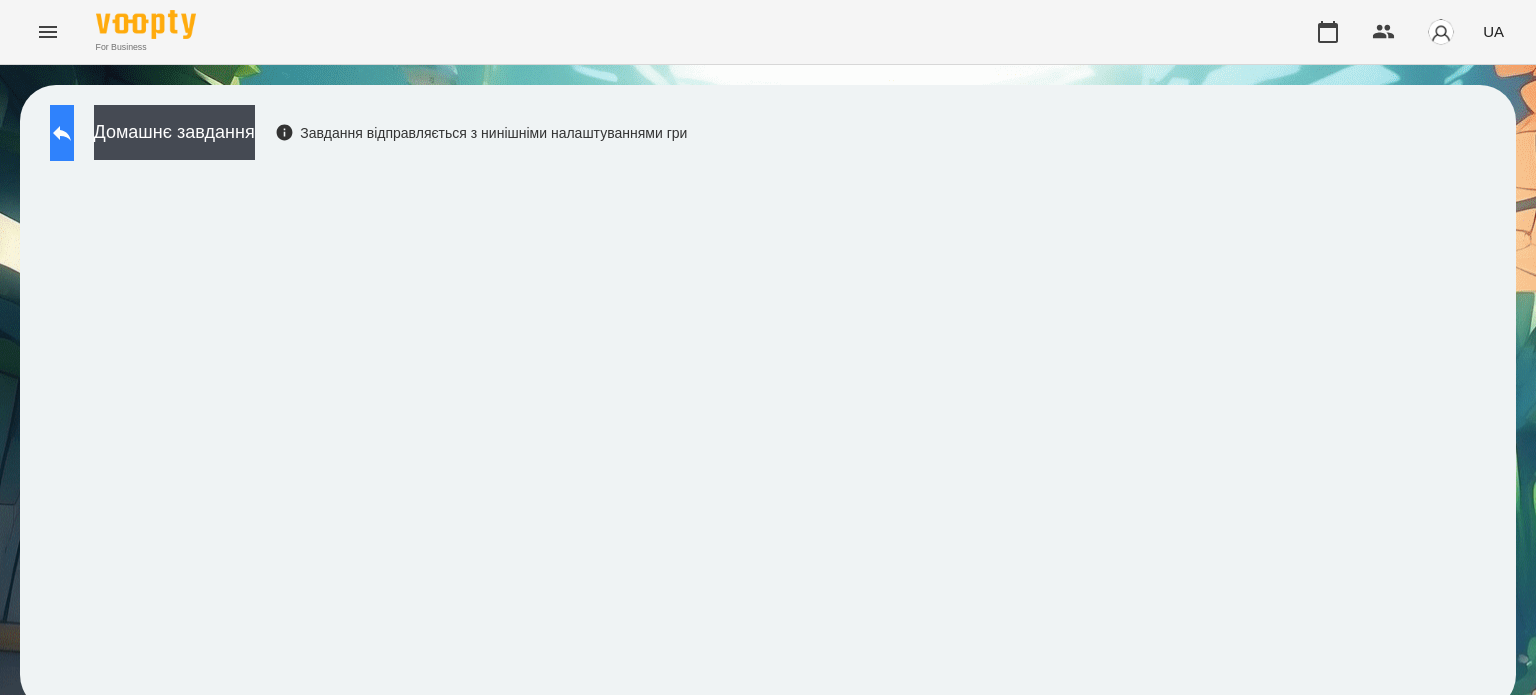 click 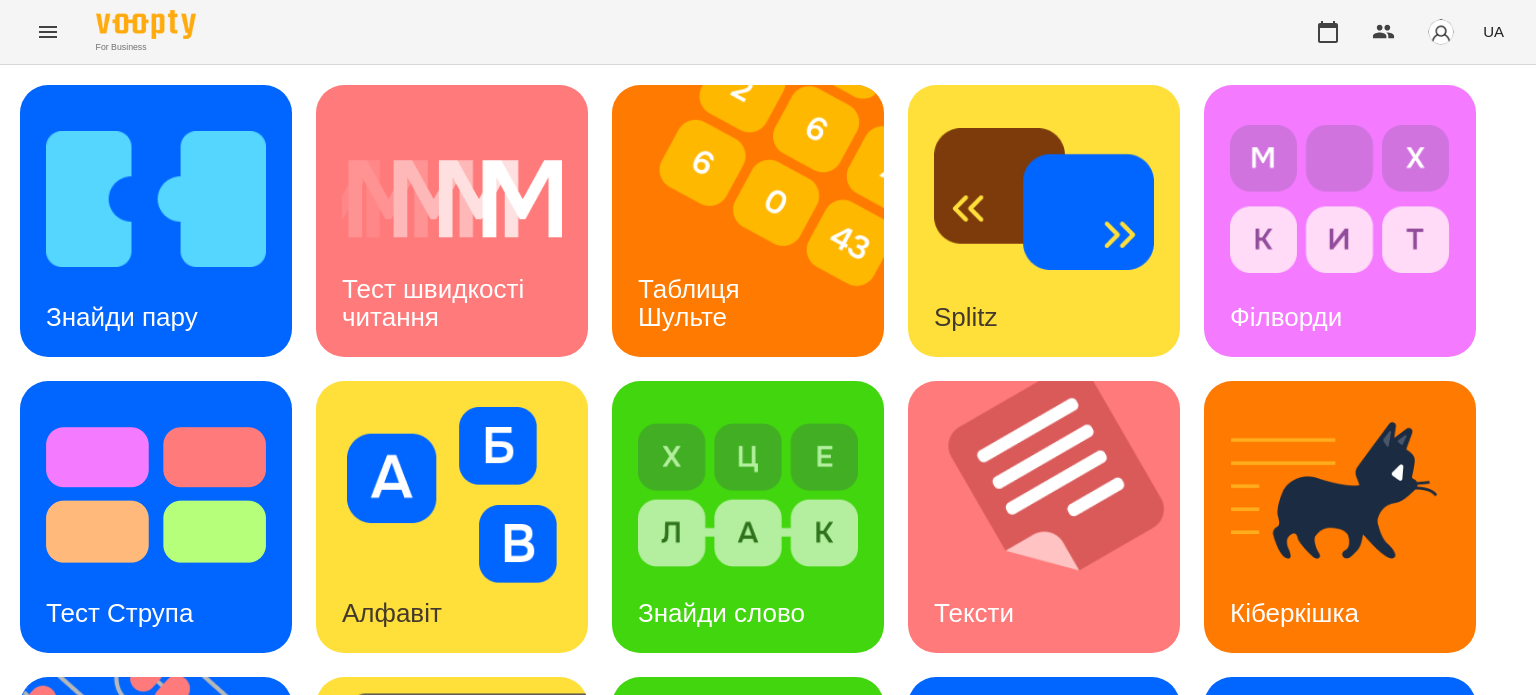 scroll, scrollTop: 448, scrollLeft: 0, axis: vertical 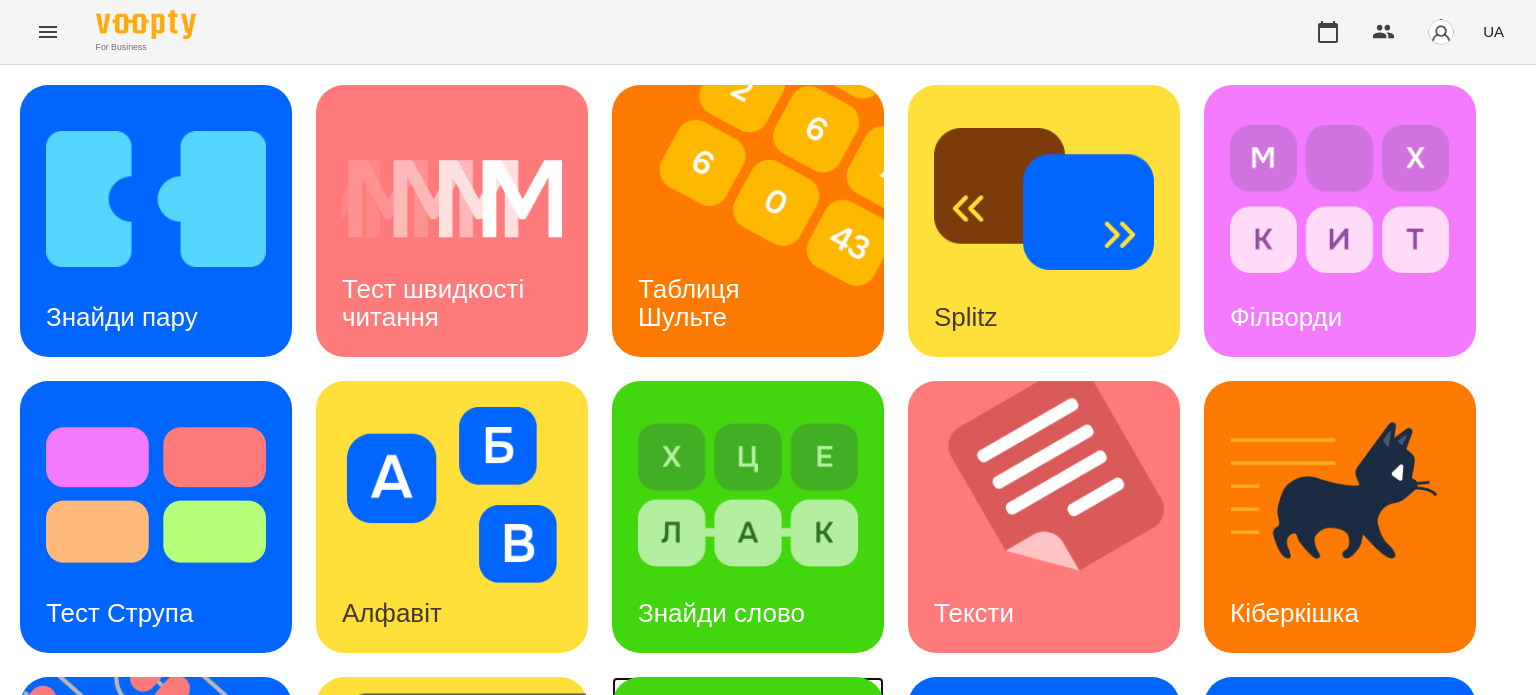 click on "Знайди
Кіберкішку" at bounding box center (701, 895) 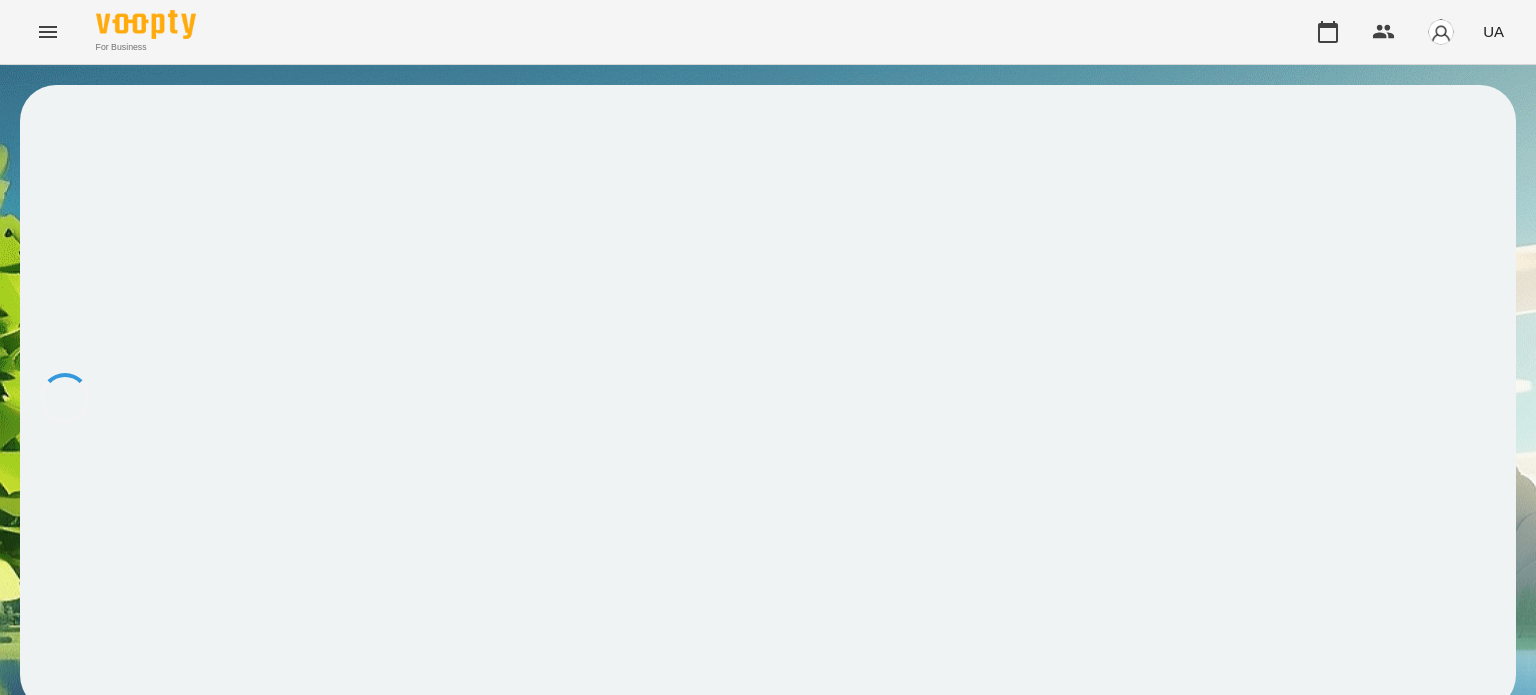 scroll, scrollTop: 0, scrollLeft: 0, axis: both 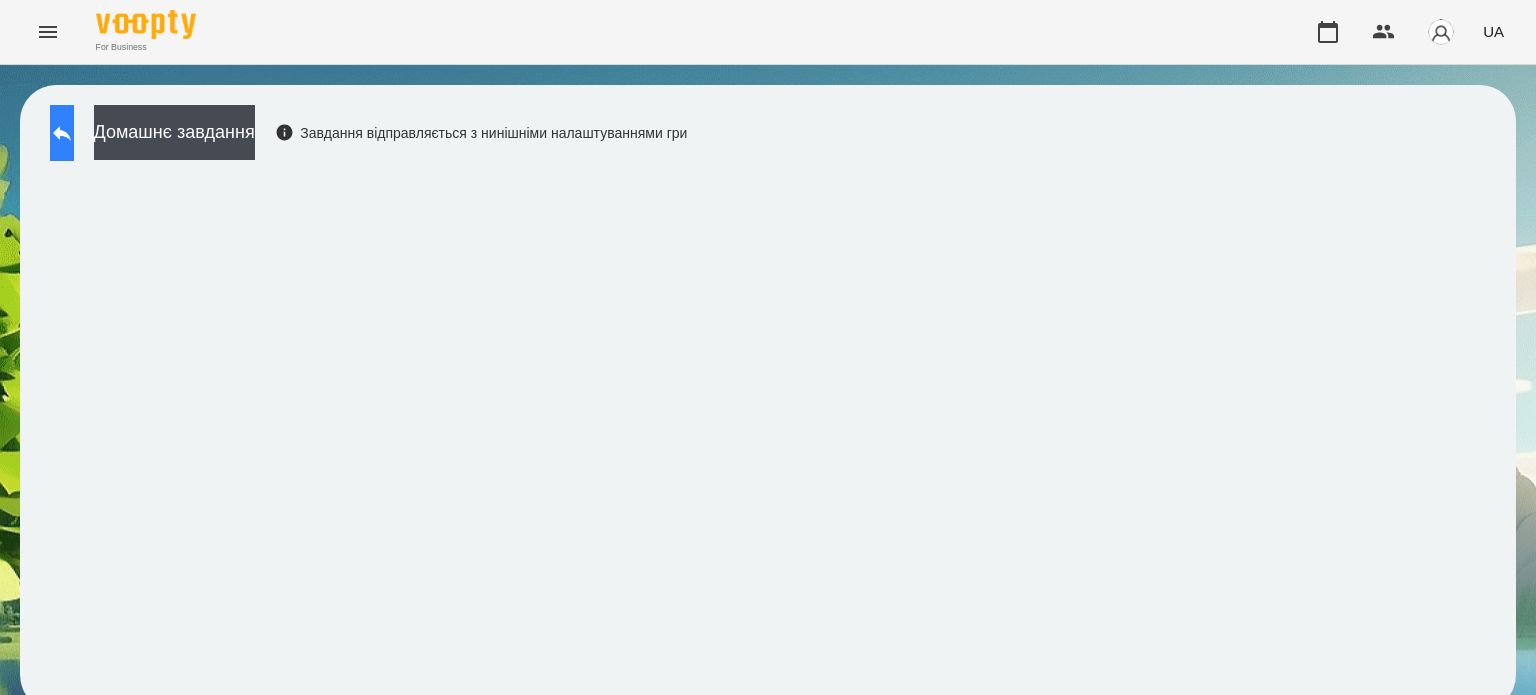 click 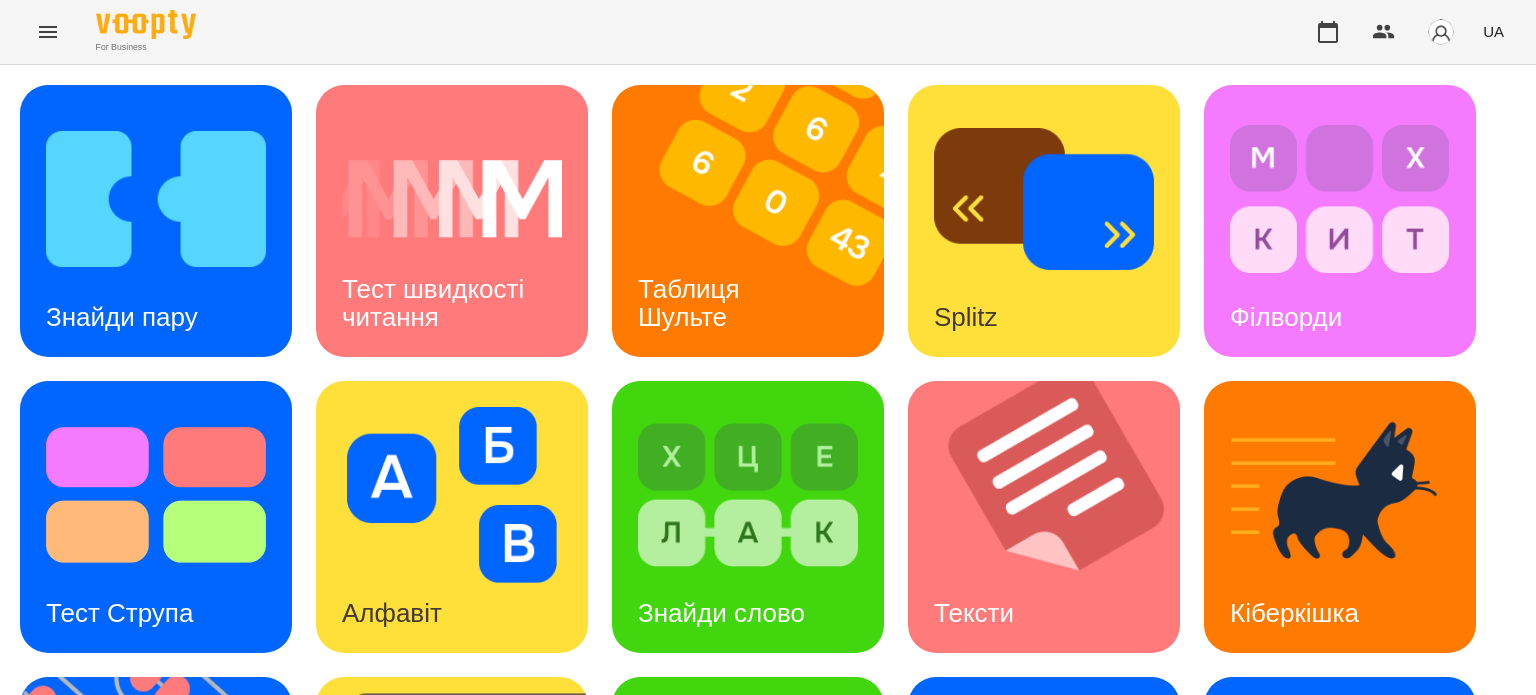 scroll, scrollTop: 400, scrollLeft: 0, axis: vertical 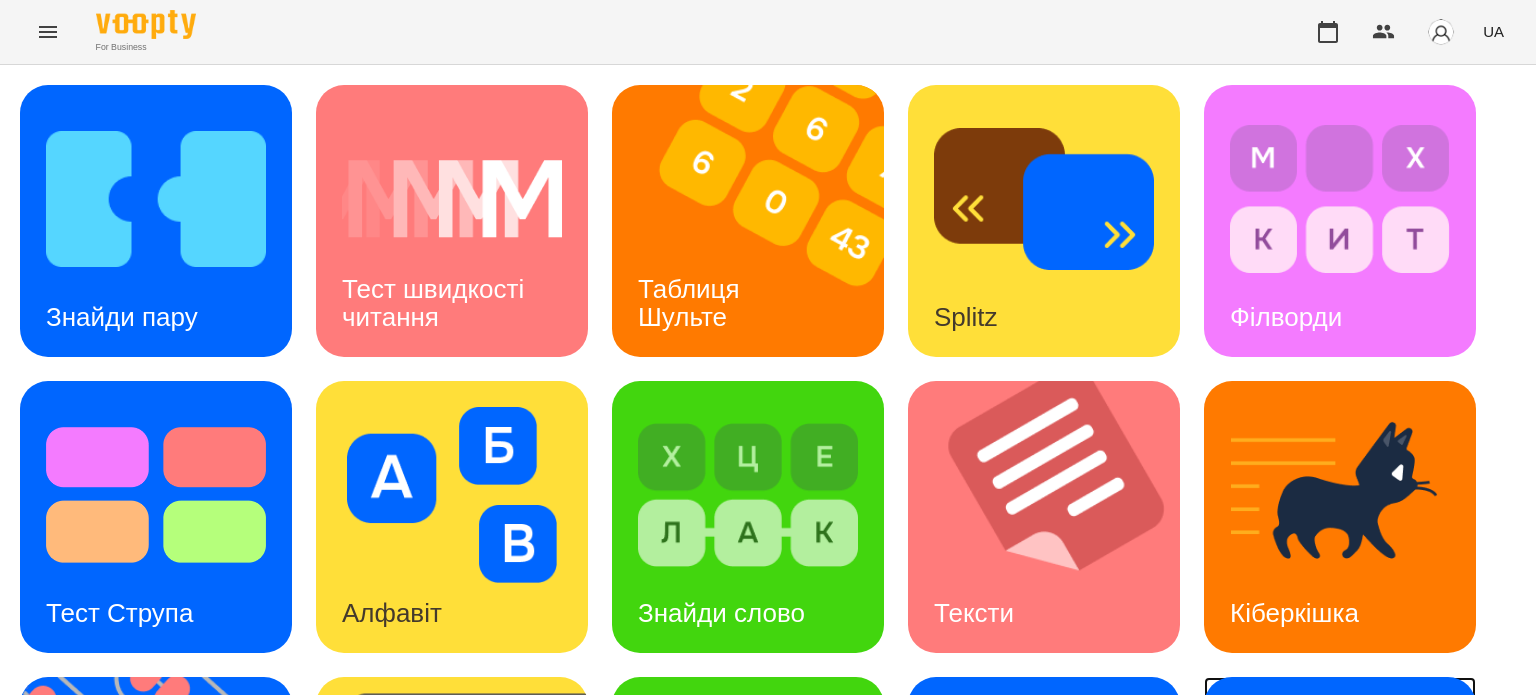 click on "Ментальний
рахунок" at bounding box center (1308, 894) 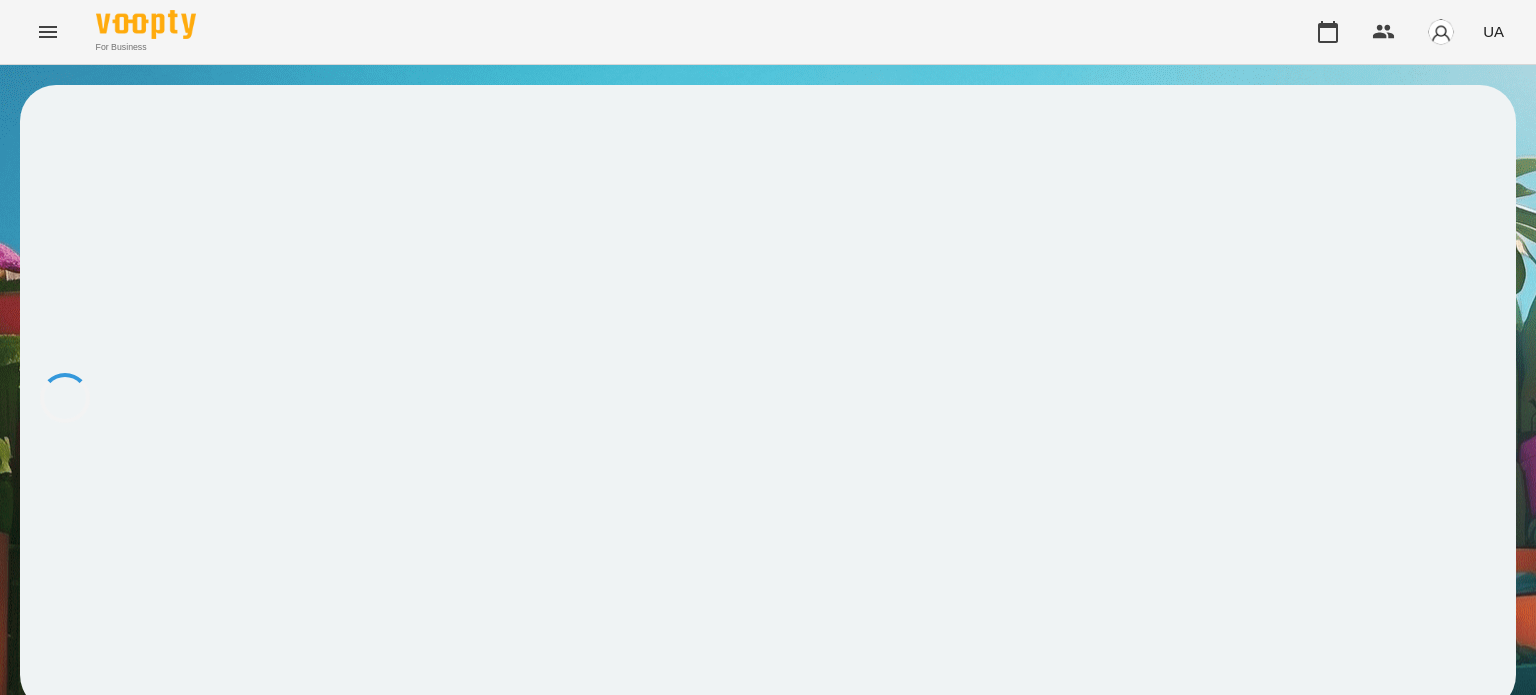 scroll, scrollTop: 0, scrollLeft: 0, axis: both 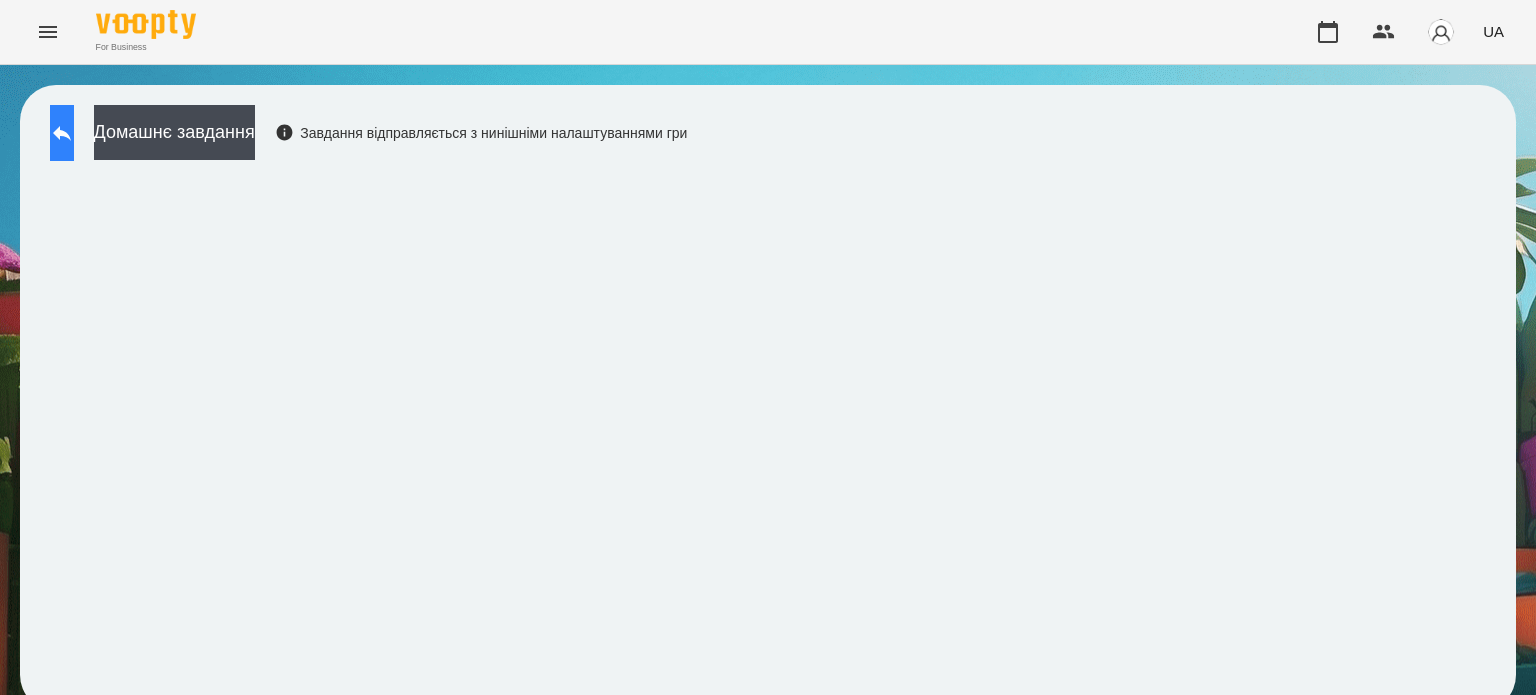 click at bounding box center [62, 133] 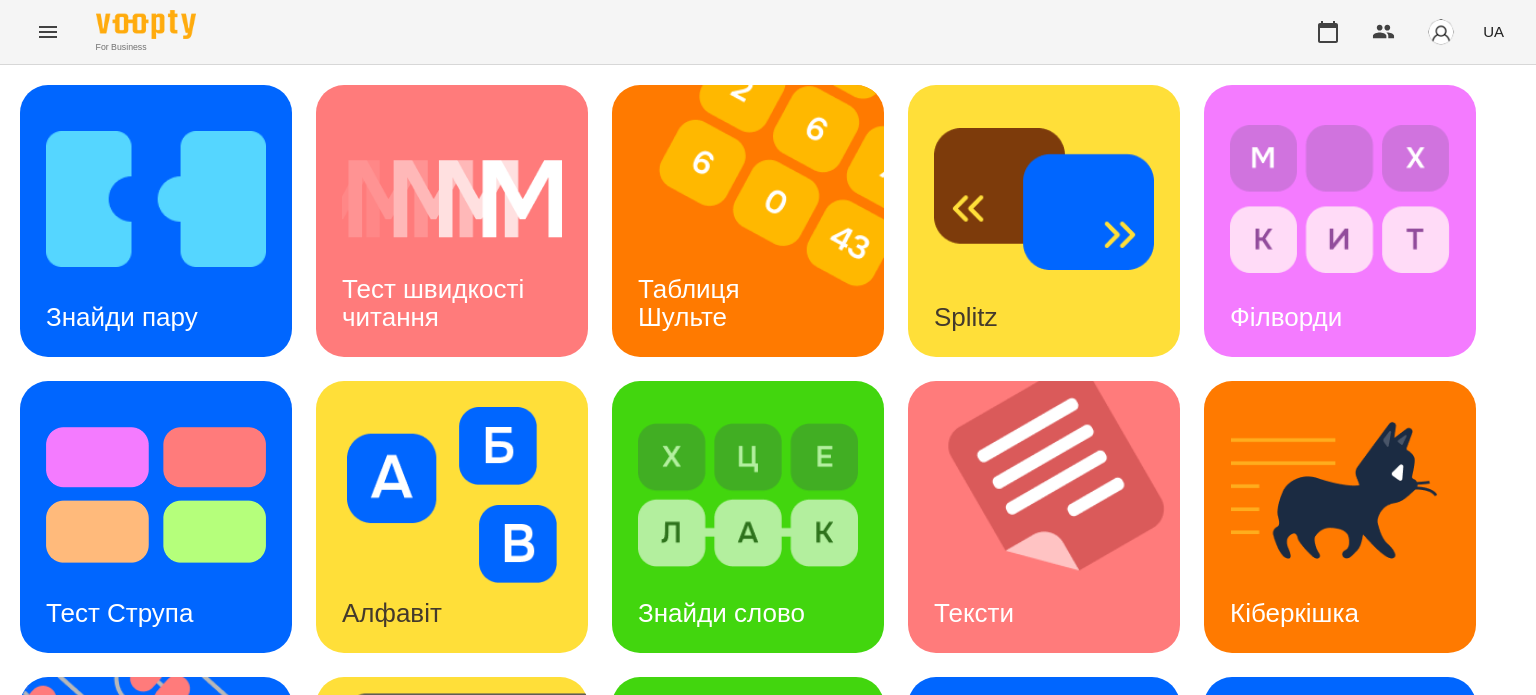 scroll, scrollTop: 500, scrollLeft: 0, axis: vertical 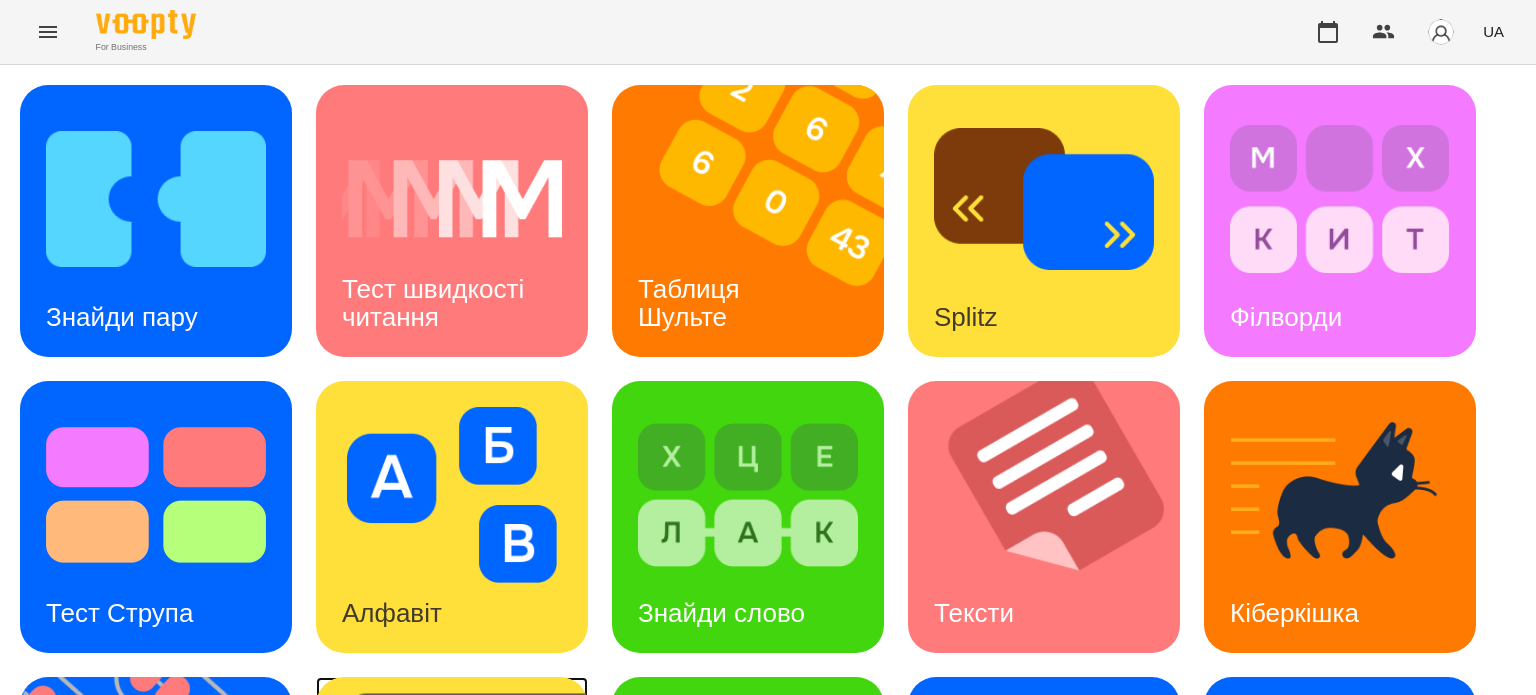 click at bounding box center (464, 813) 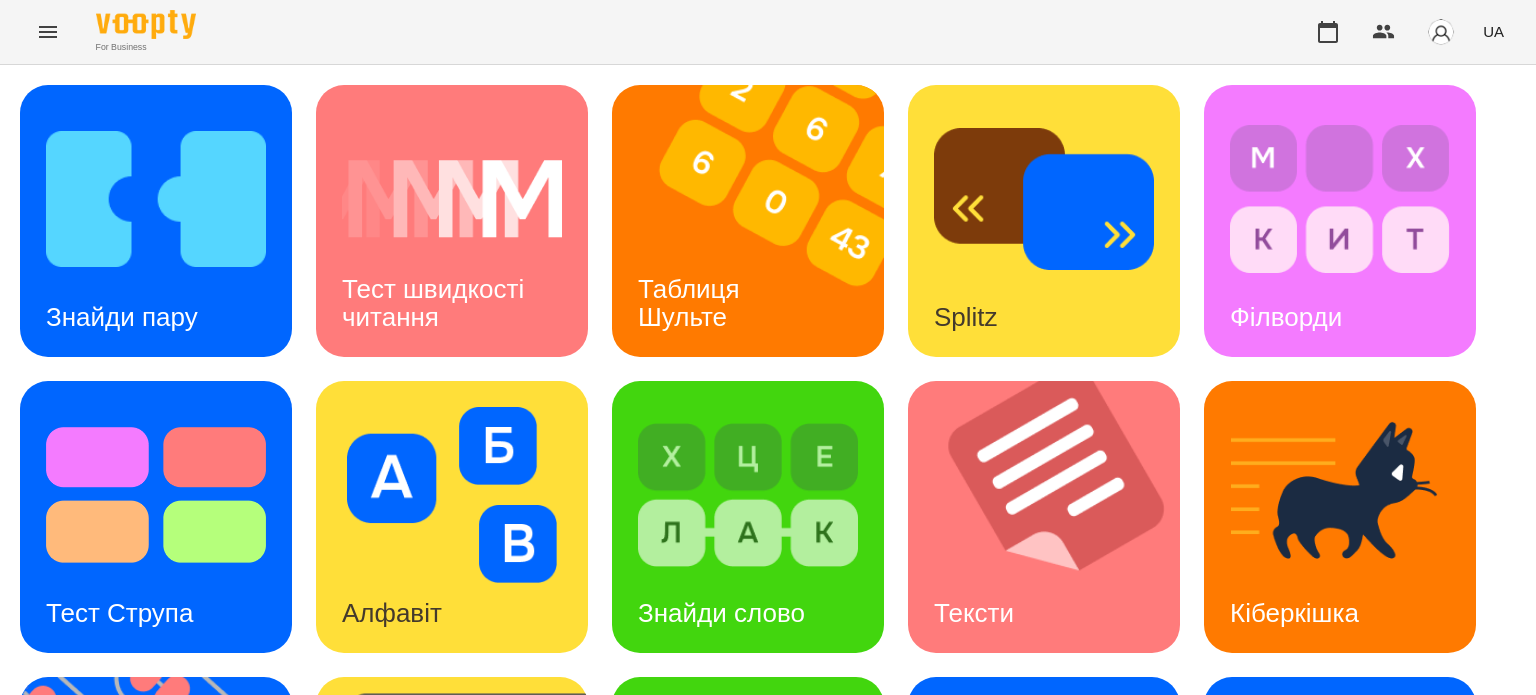 scroll, scrollTop: 0, scrollLeft: 0, axis: both 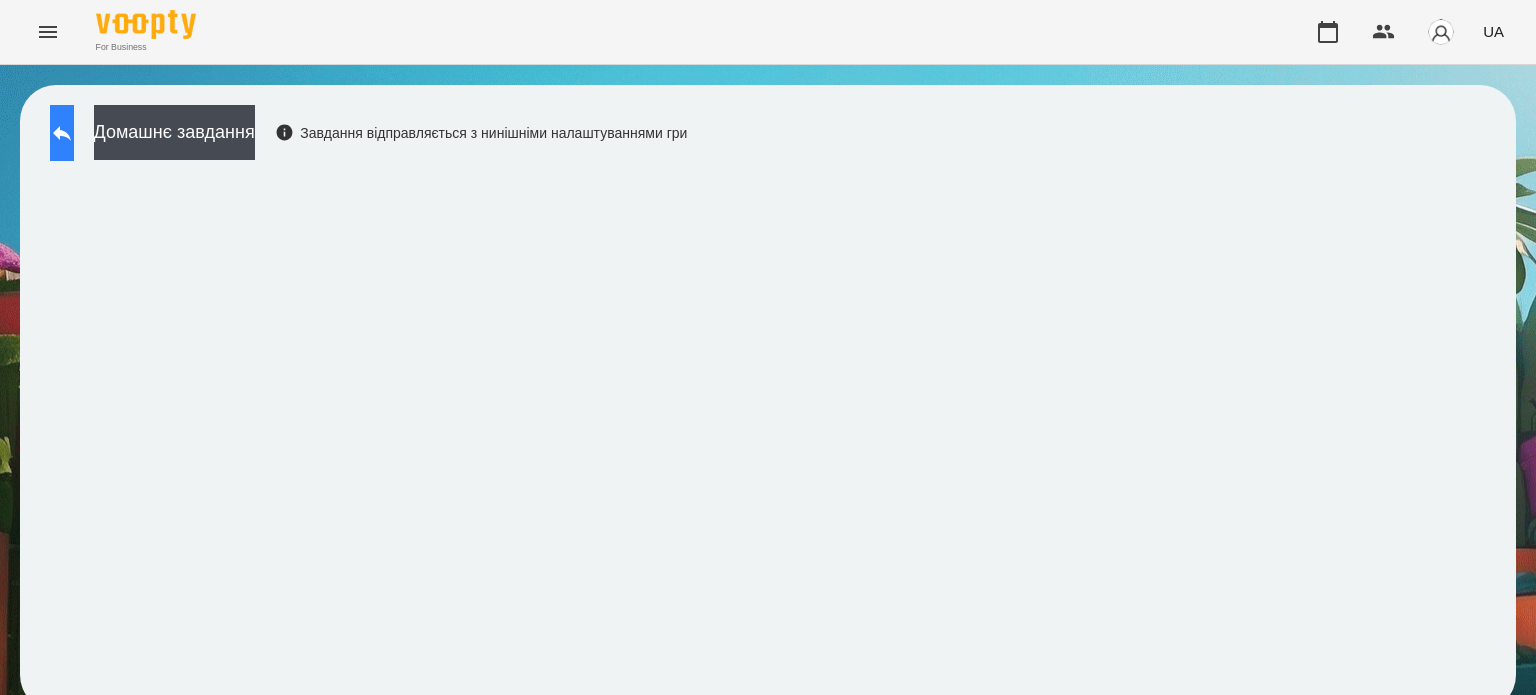 click 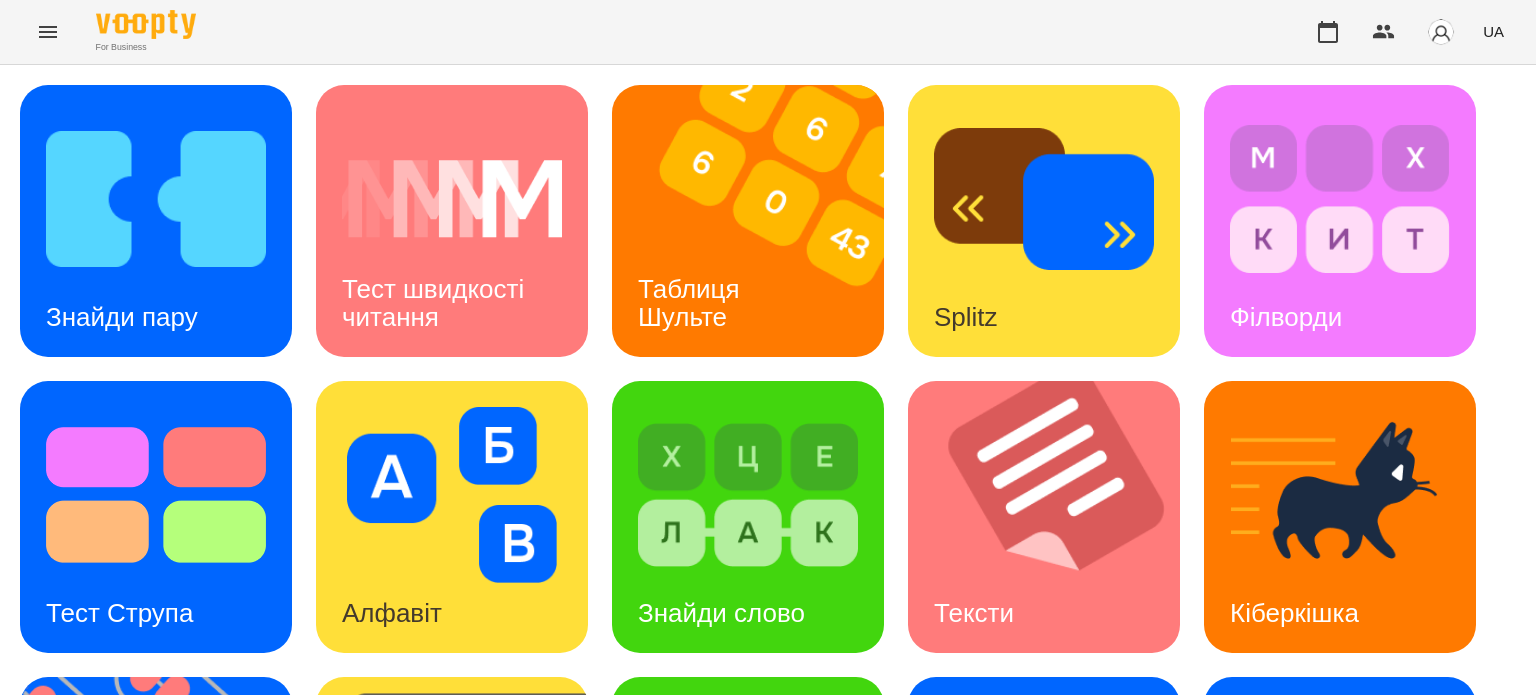 scroll, scrollTop: 400, scrollLeft: 0, axis: vertical 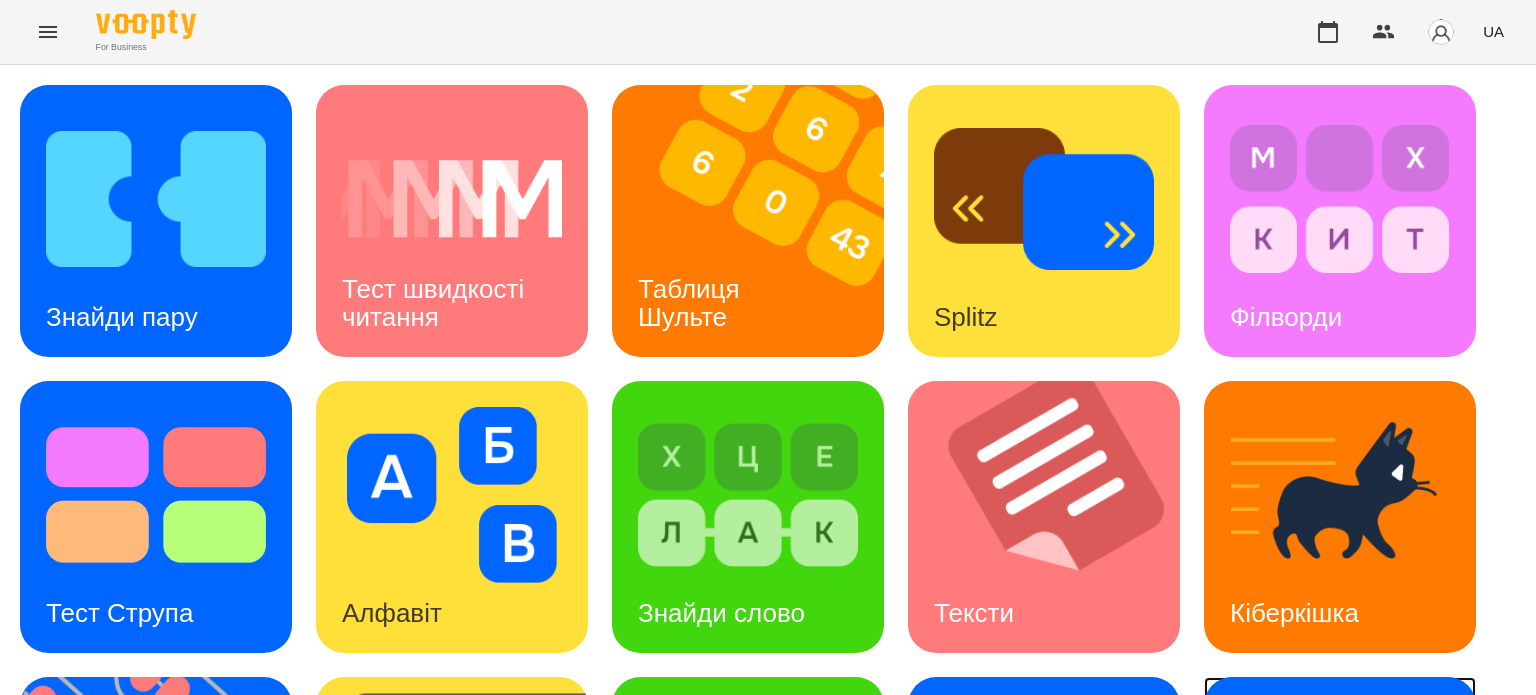 click on "Ментальний
рахунок" at bounding box center [1308, 895] 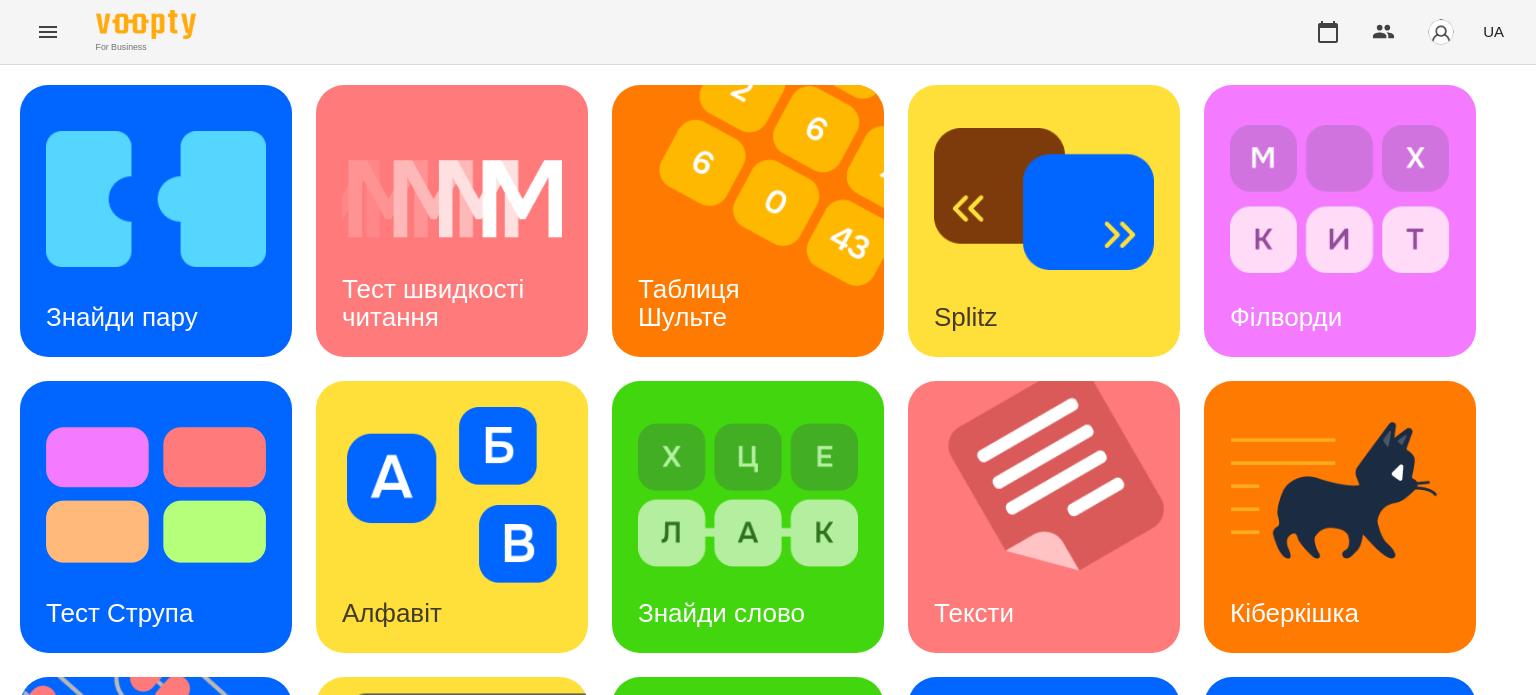 scroll, scrollTop: 0, scrollLeft: 0, axis: both 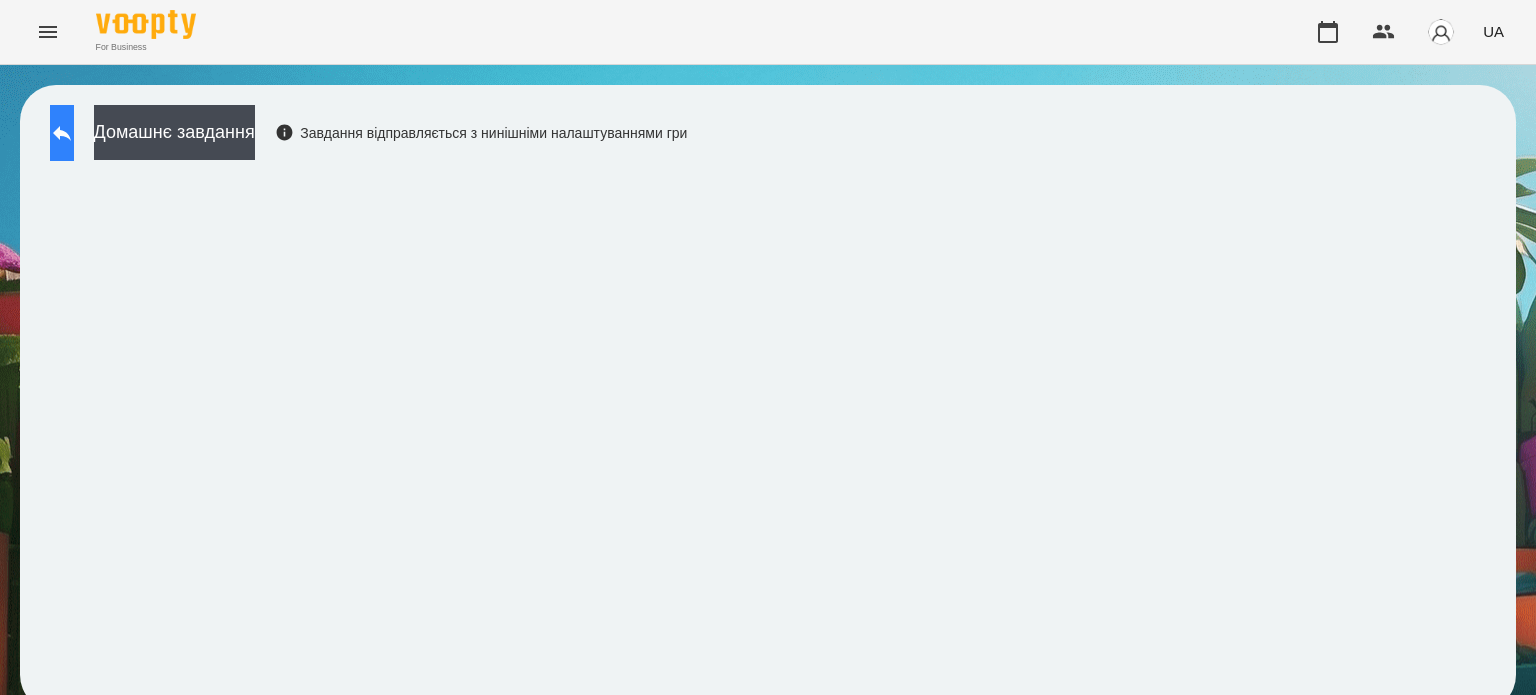 click 